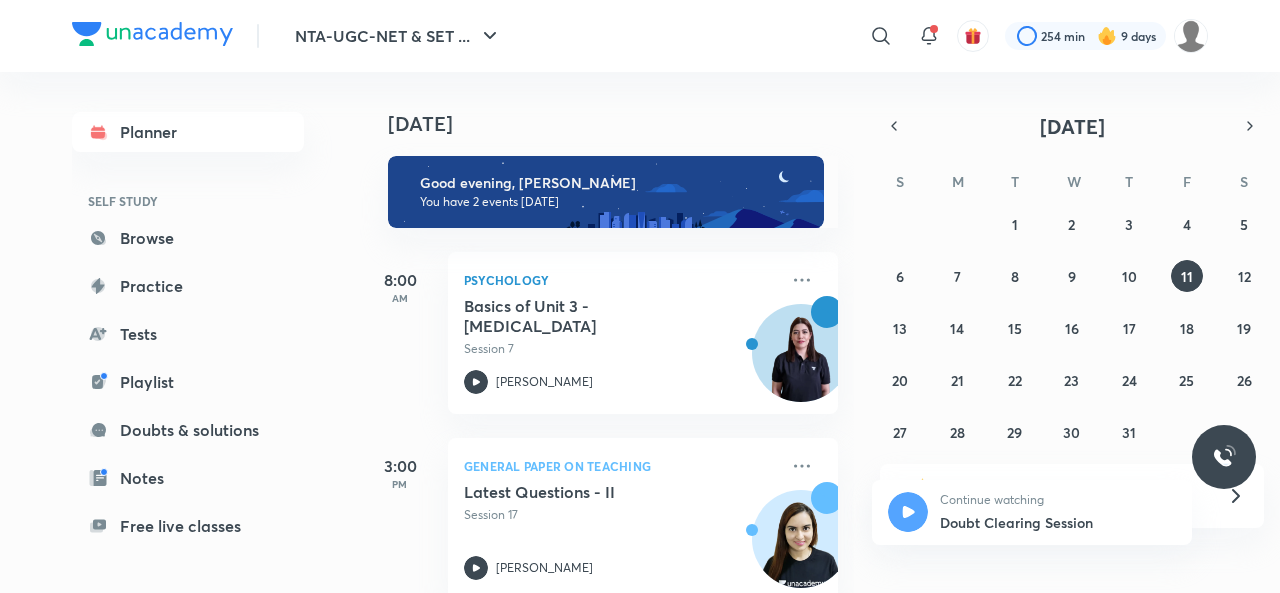scroll, scrollTop: 0, scrollLeft: 0, axis: both 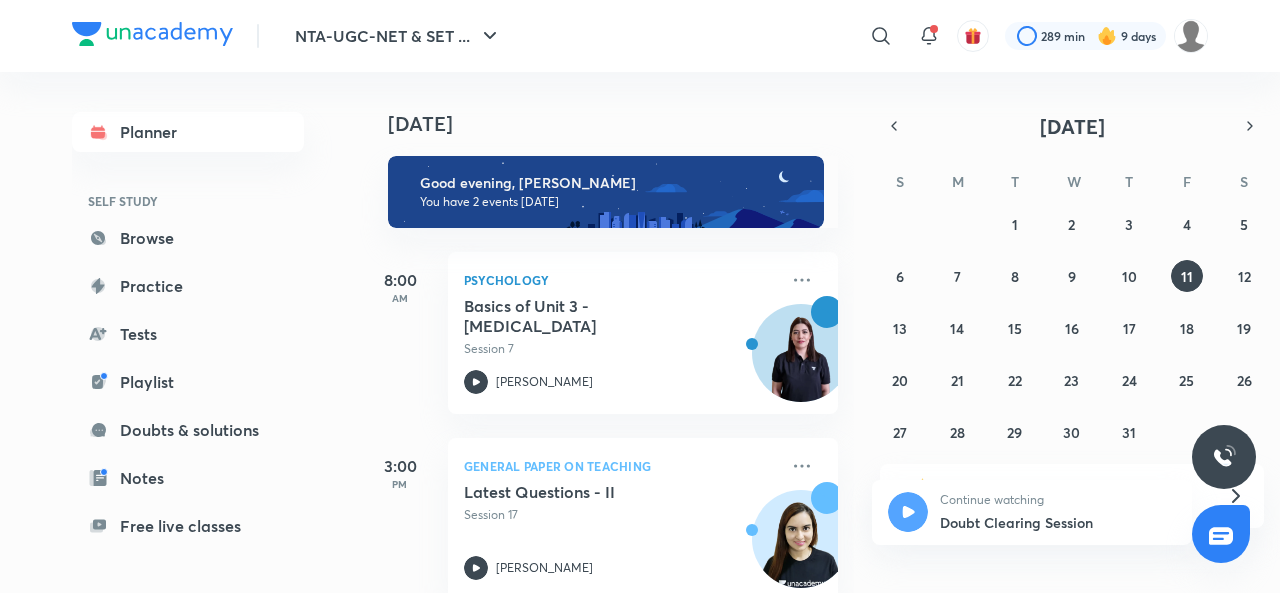 click at bounding box center (894, 126) 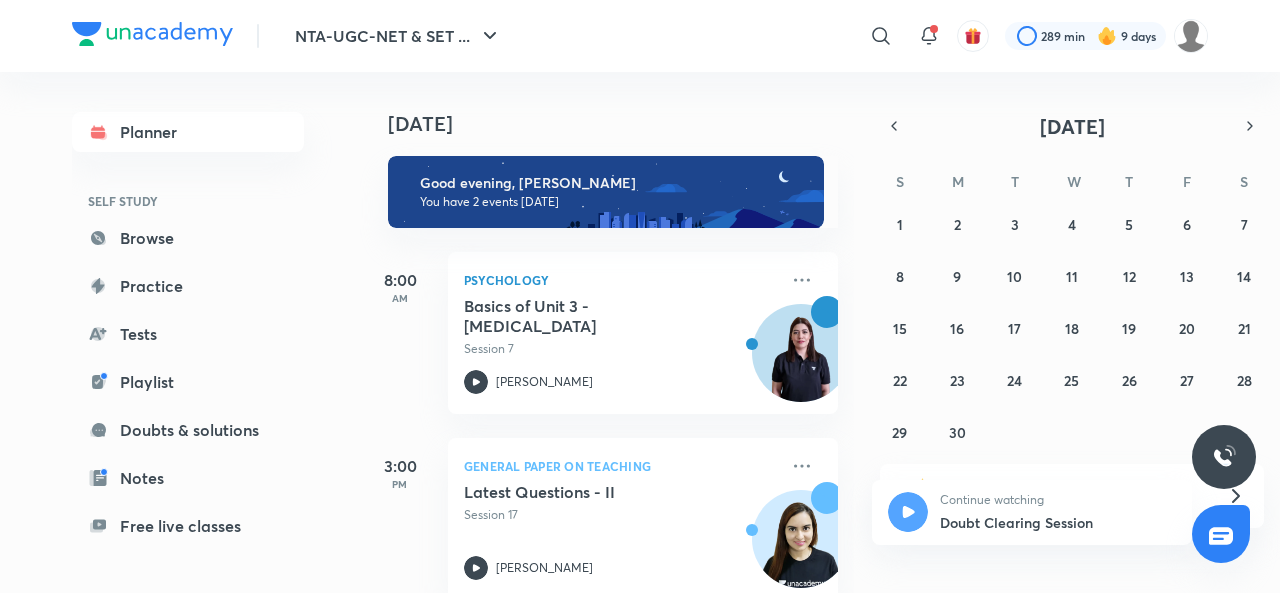 click at bounding box center (894, 126) 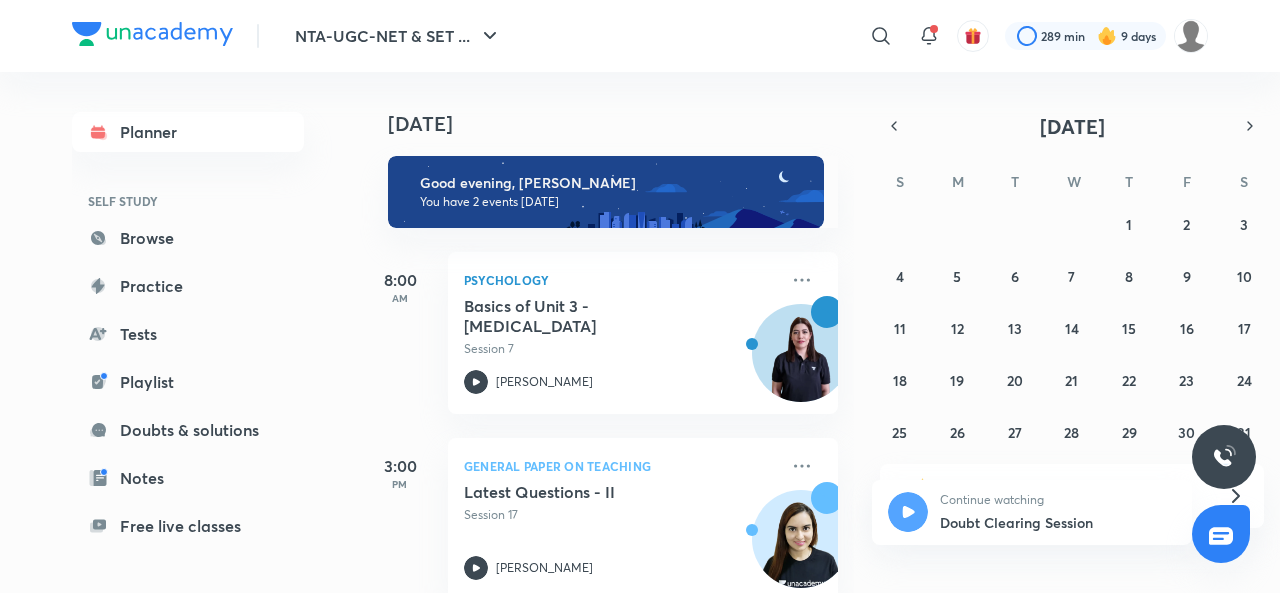 click at bounding box center [894, 126] 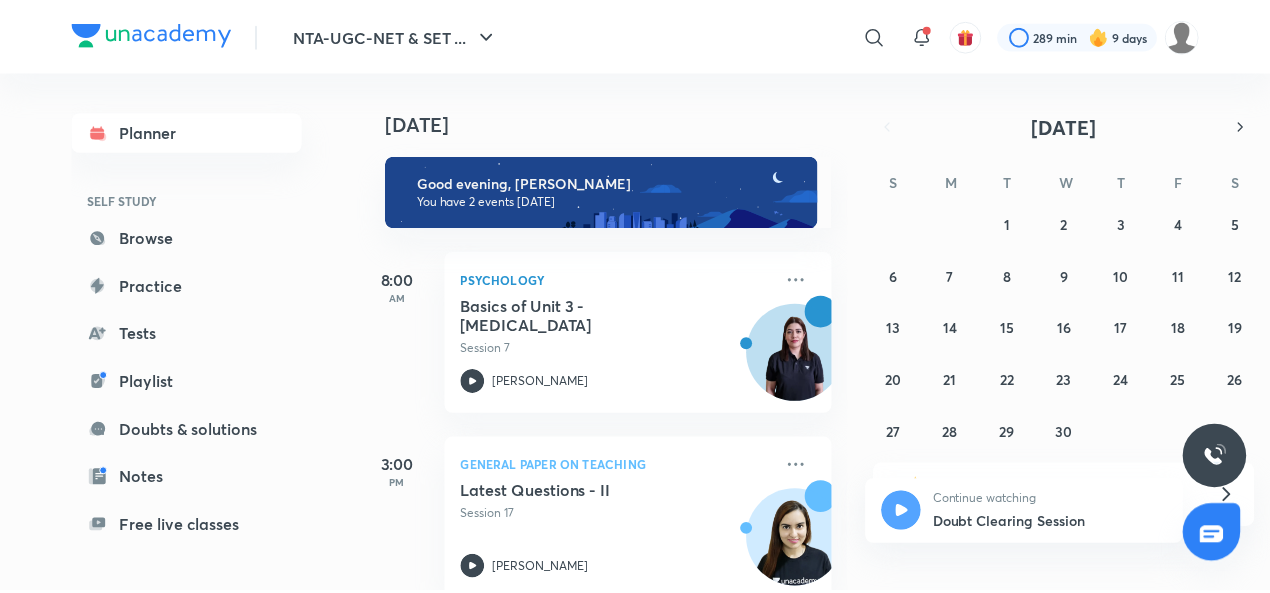 scroll, scrollTop: 162, scrollLeft: 0, axis: vertical 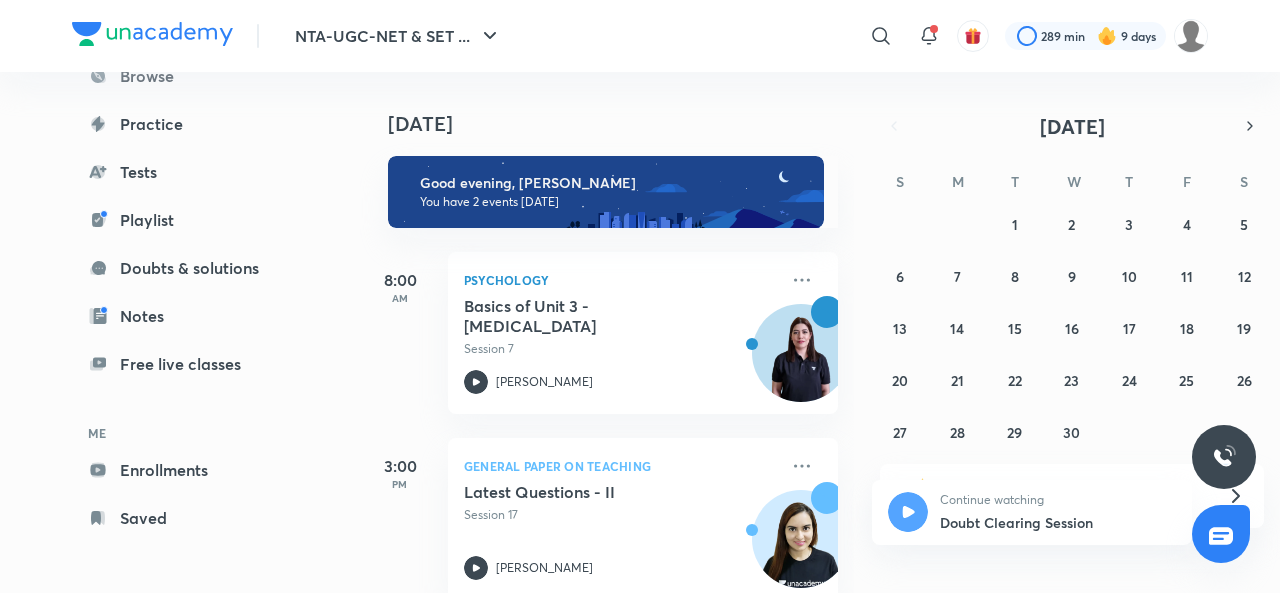 click on "Enrollments" at bounding box center (188, 470) 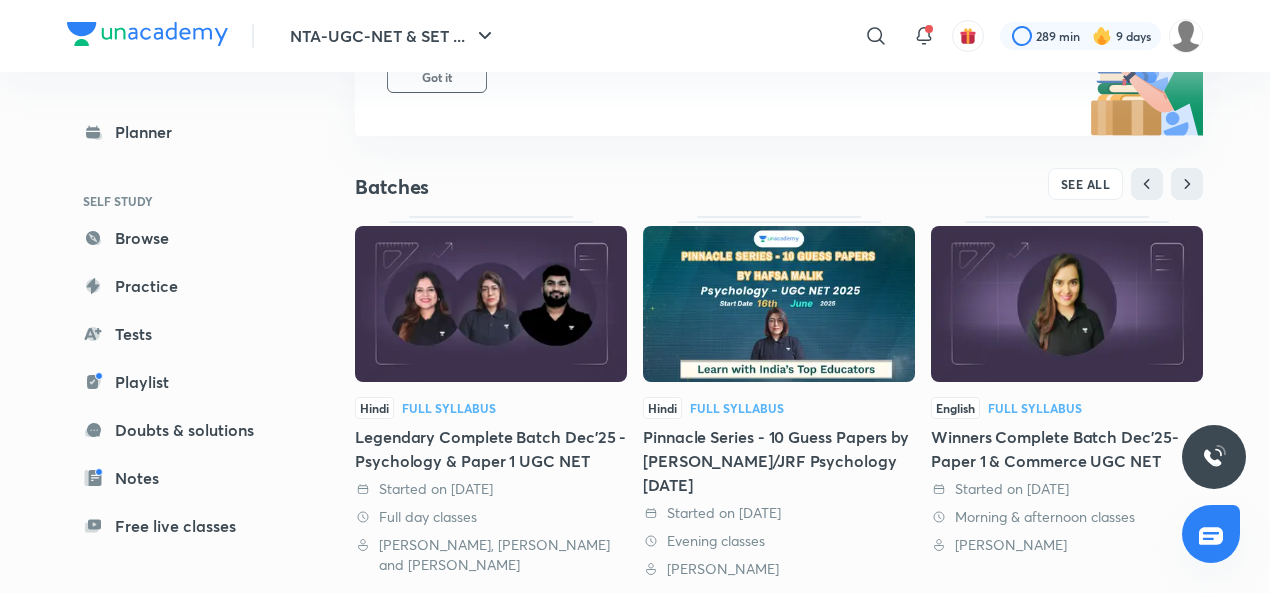 scroll, scrollTop: 312, scrollLeft: 0, axis: vertical 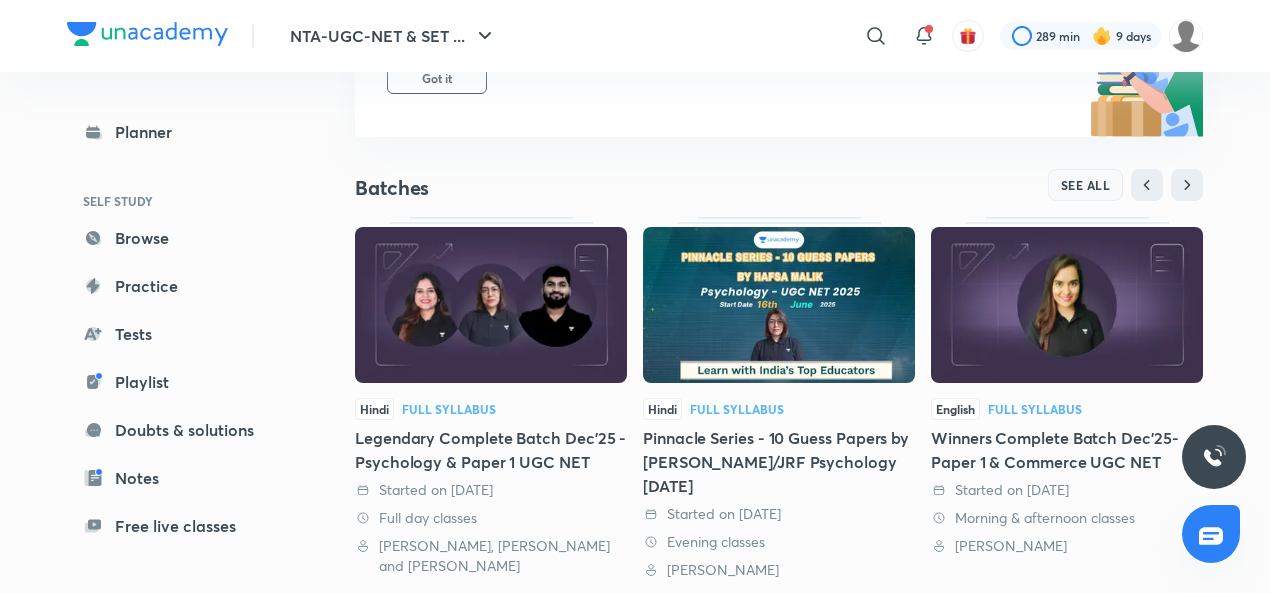 click on "SEE ALL" at bounding box center (1086, 185) 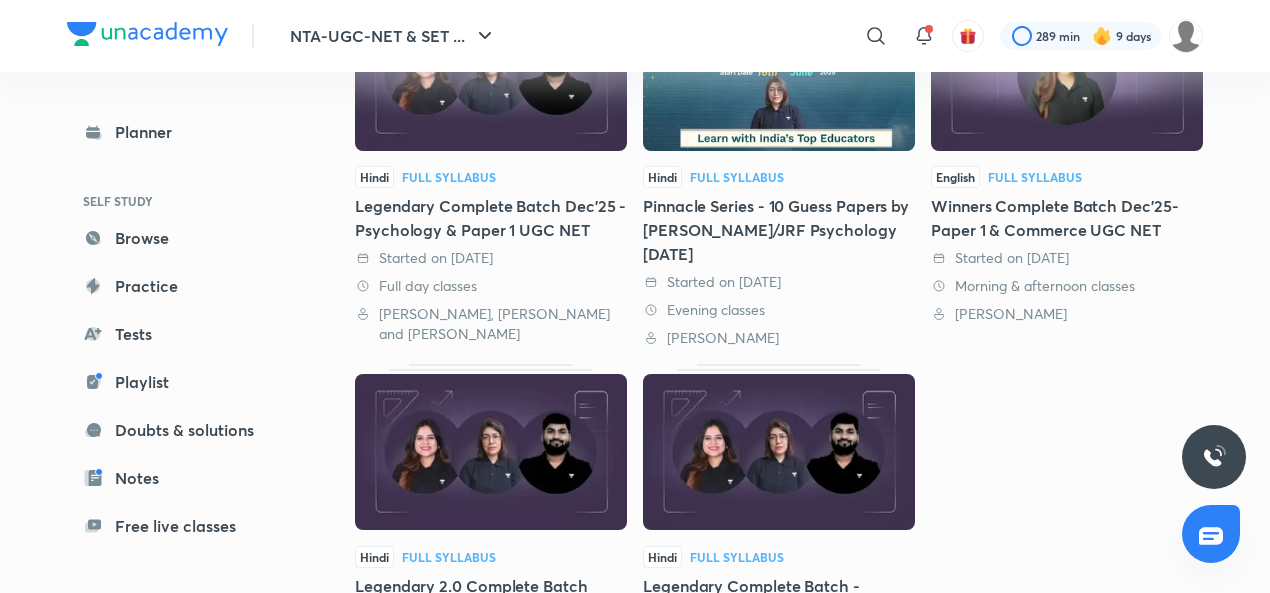 scroll, scrollTop: 298, scrollLeft: 0, axis: vertical 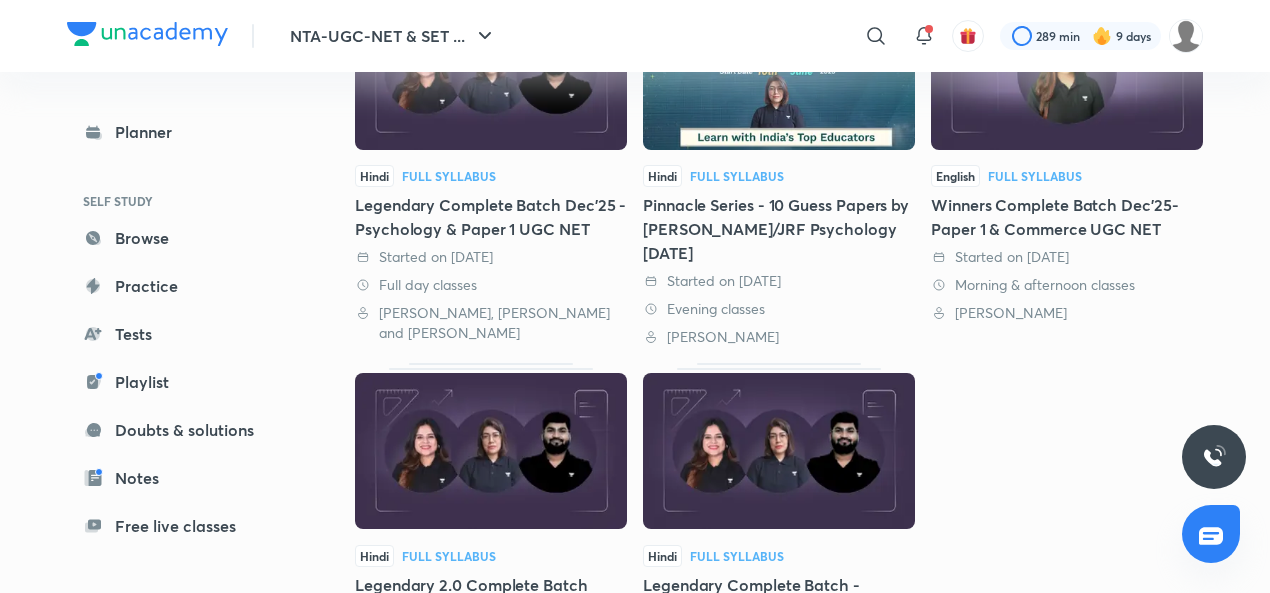 click at bounding box center [779, 451] 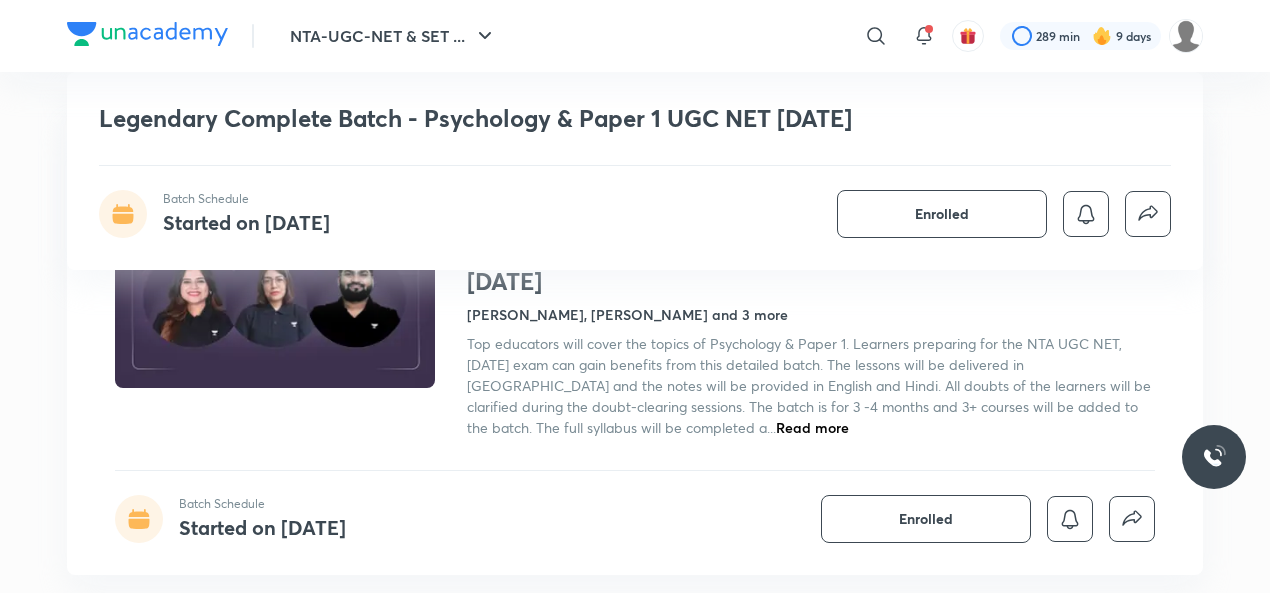 scroll, scrollTop: 940, scrollLeft: 0, axis: vertical 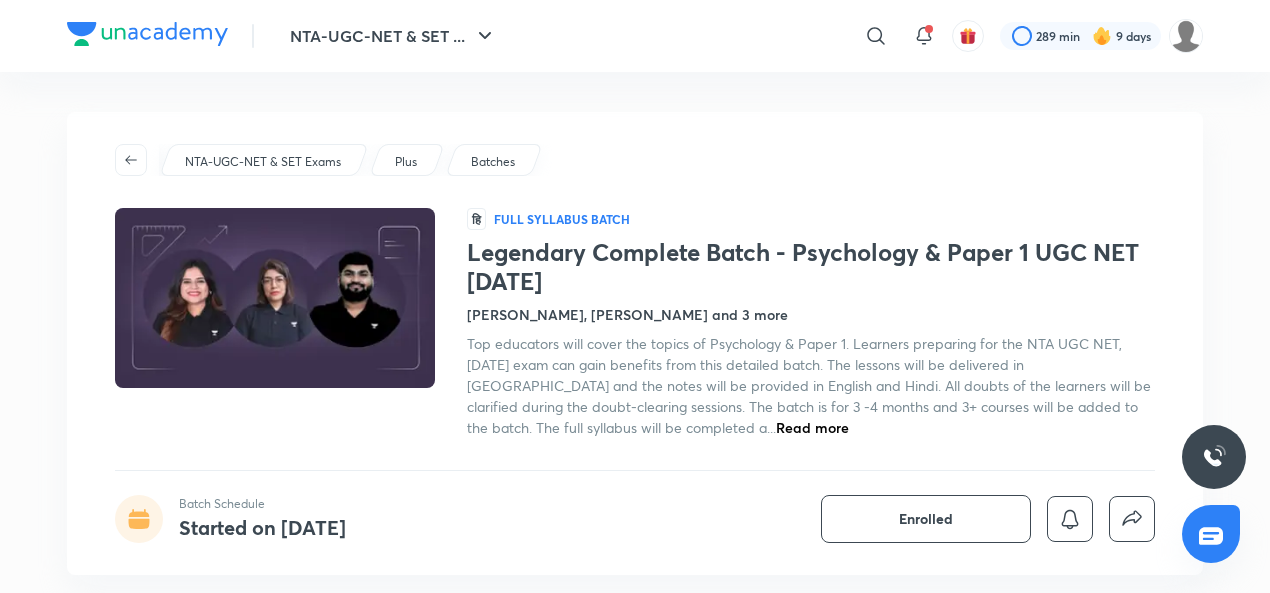 click on "Hafsa Malik, Rajat Kumar and 3 more" at bounding box center [627, 314] 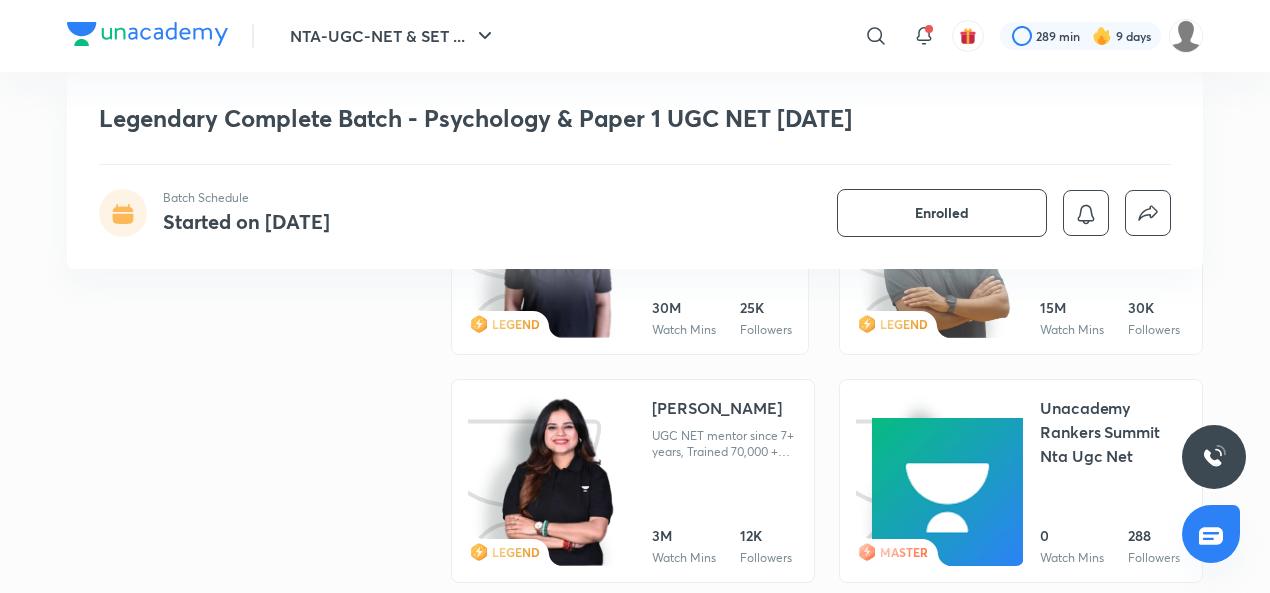 scroll, scrollTop: 1671, scrollLeft: 0, axis: vertical 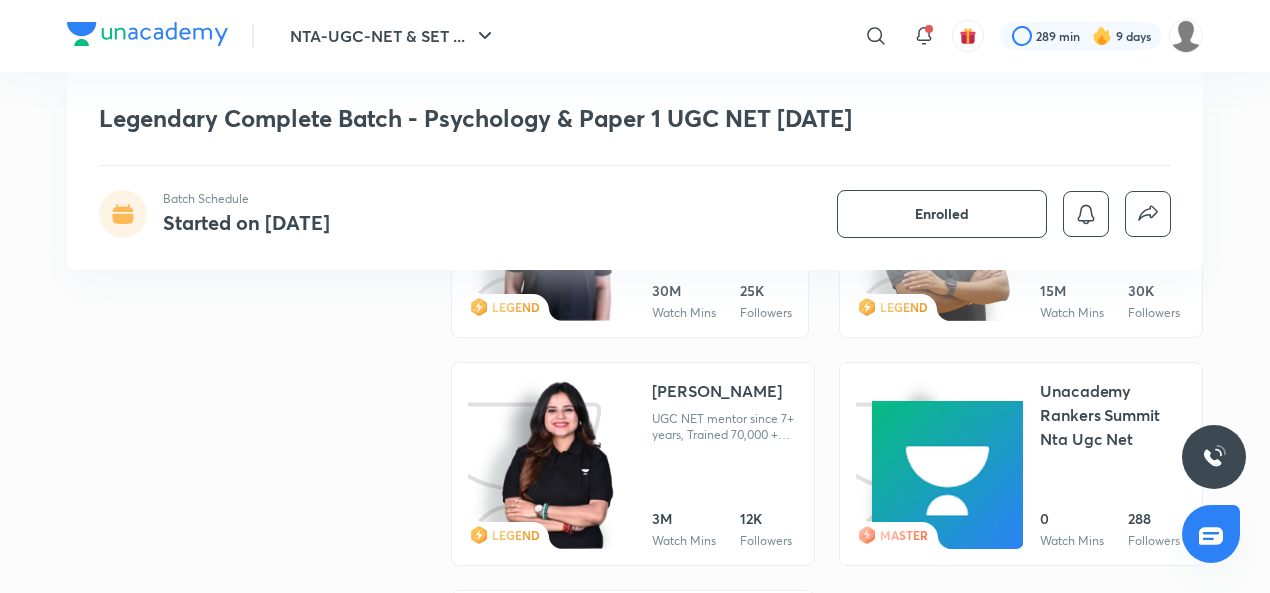 click on "Toshiba Shukla" at bounding box center (717, 391) 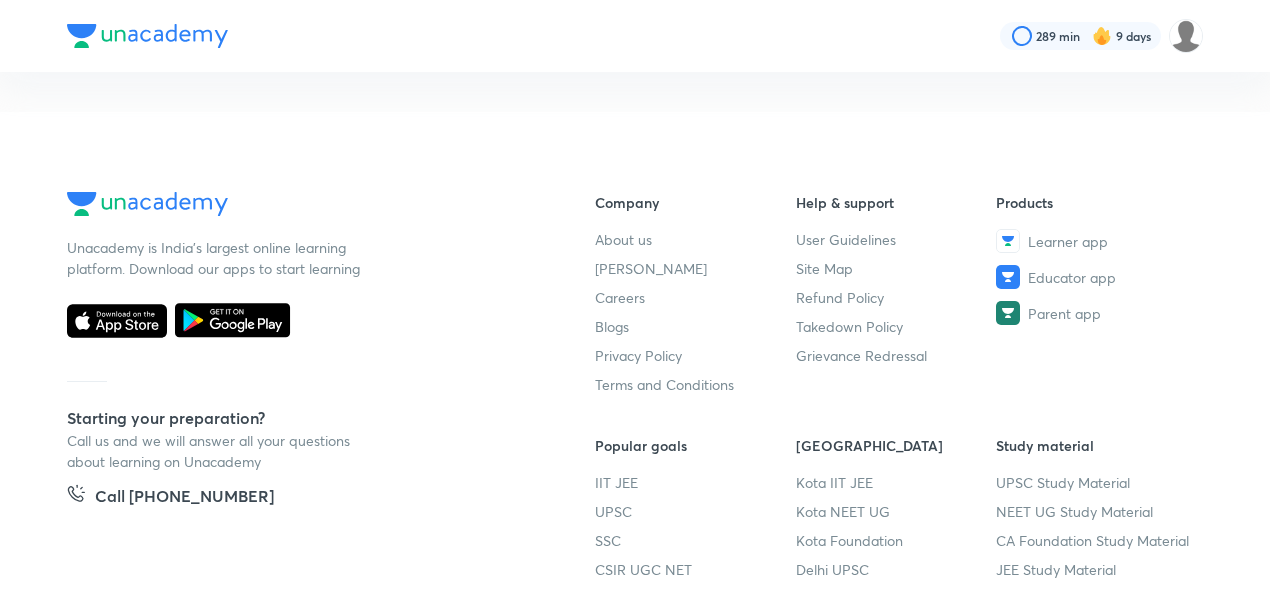 scroll, scrollTop: 0, scrollLeft: 0, axis: both 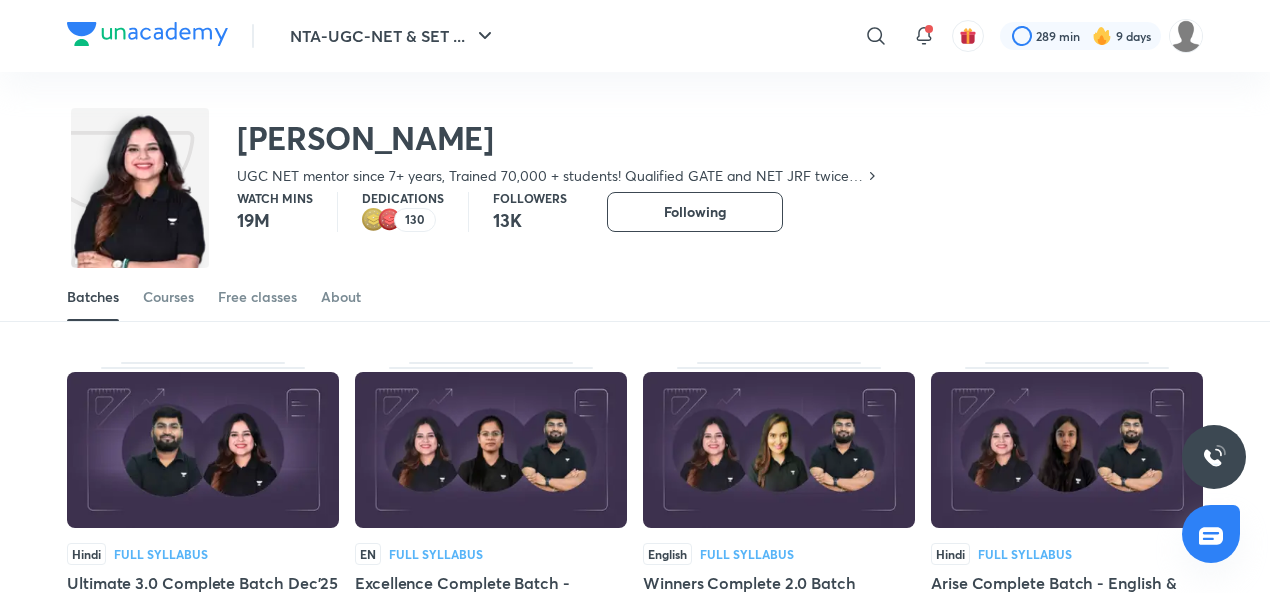 click on "Courses" at bounding box center [168, 297] 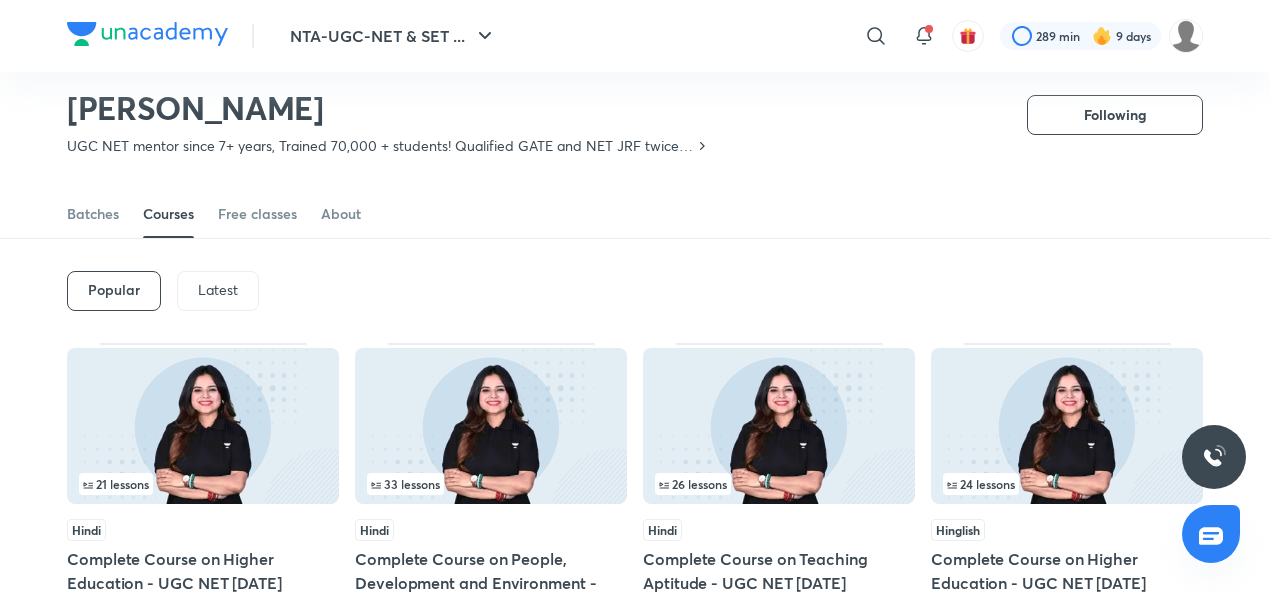 scroll, scrollTop: 54, scrollLeft: 0, axis: vertical 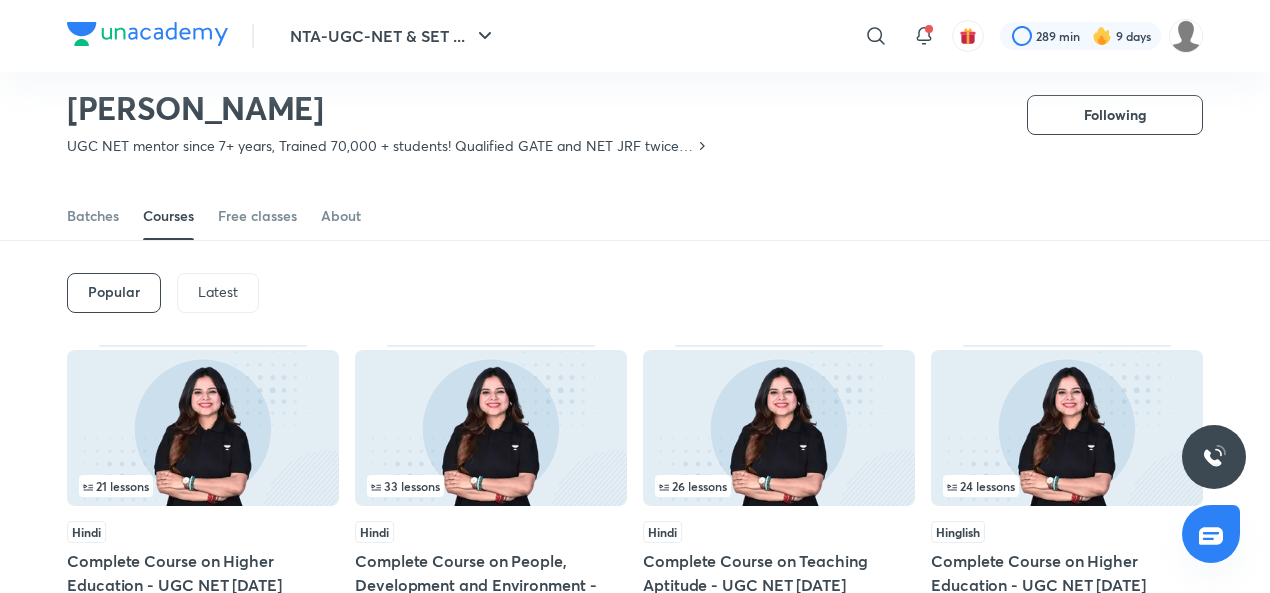 click on "Latest" at bounding box center (218, 292) 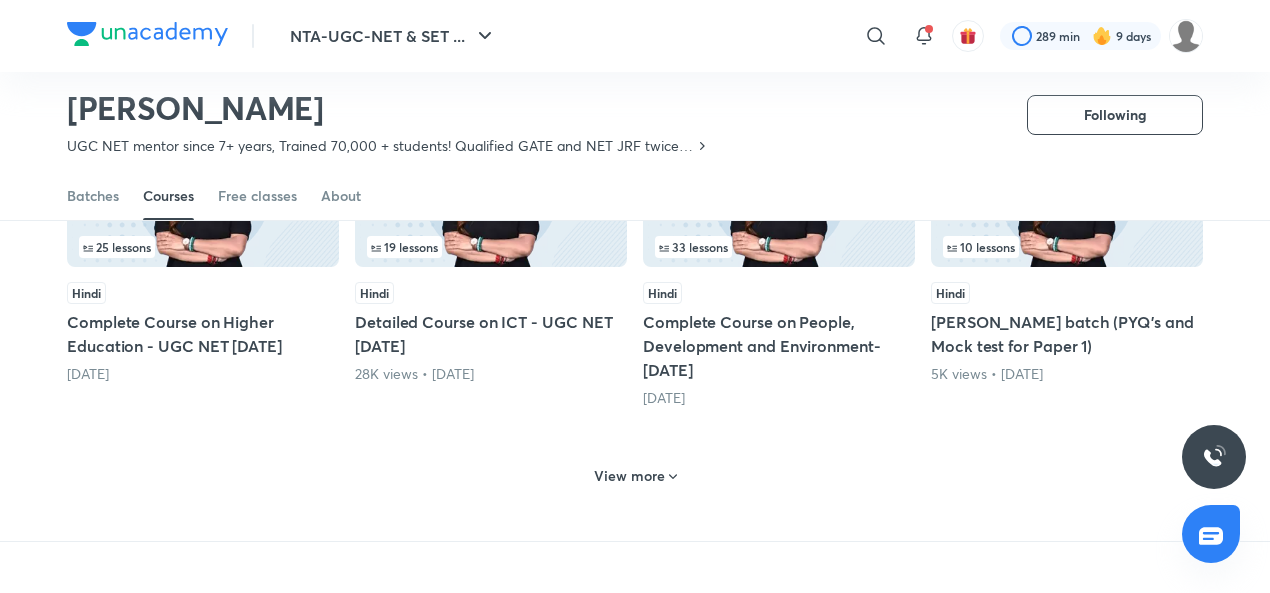 scroll, scrollTop: 930, scrollLeft: 0, axis: vertical 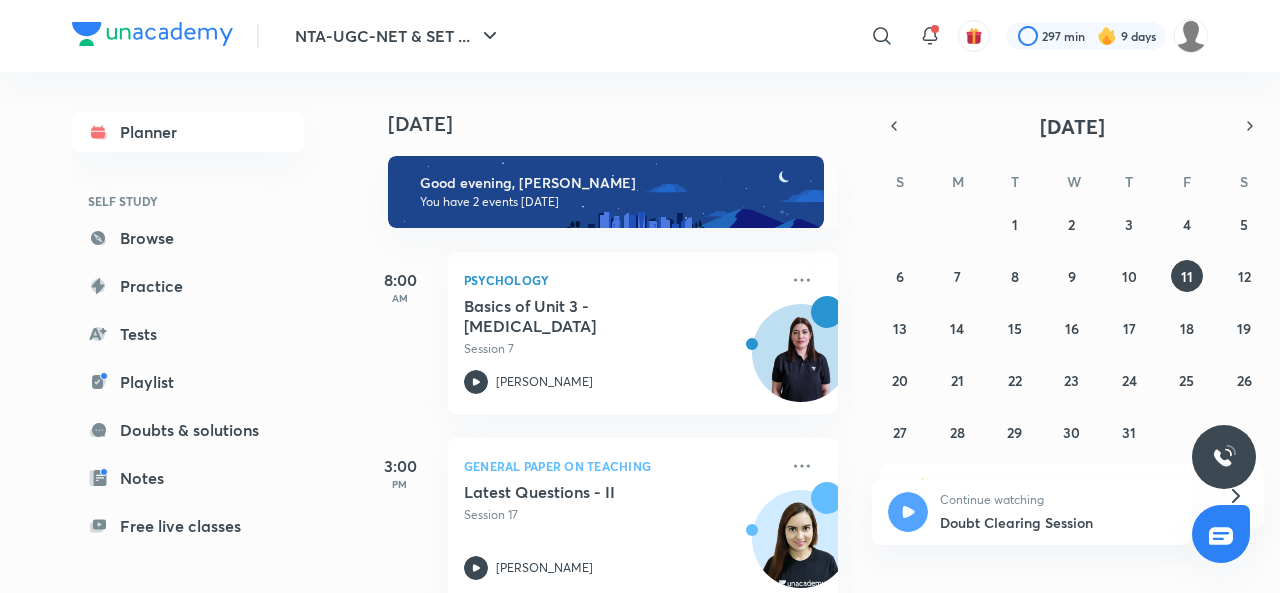 click 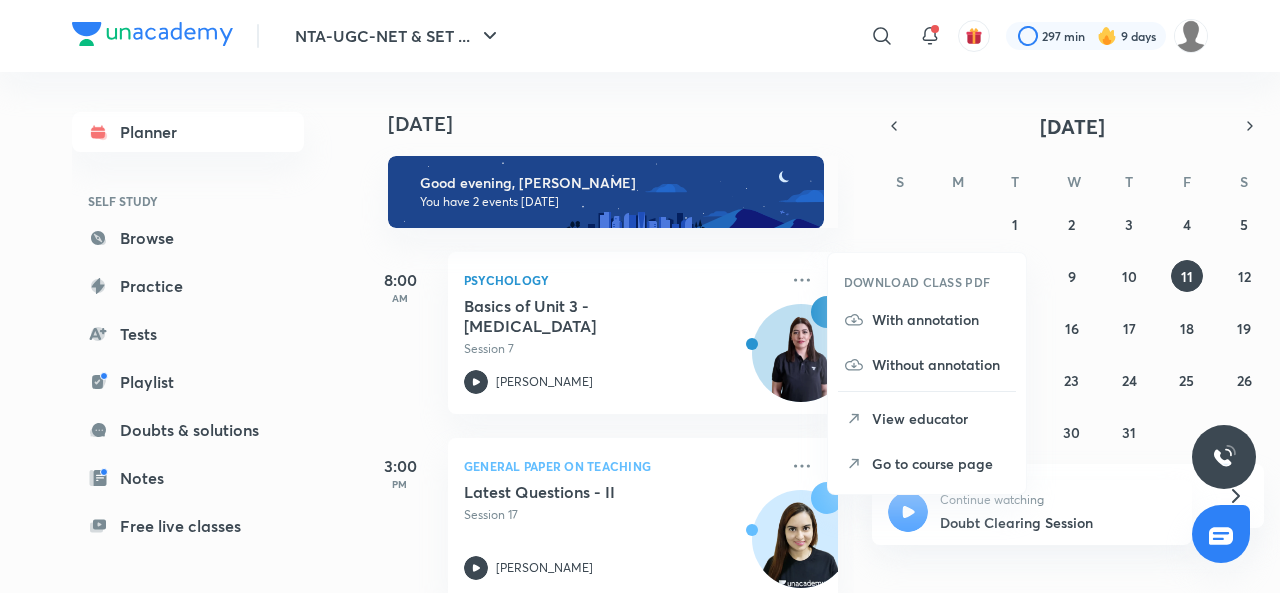click on "View educator" at bounding box center (927, 418) 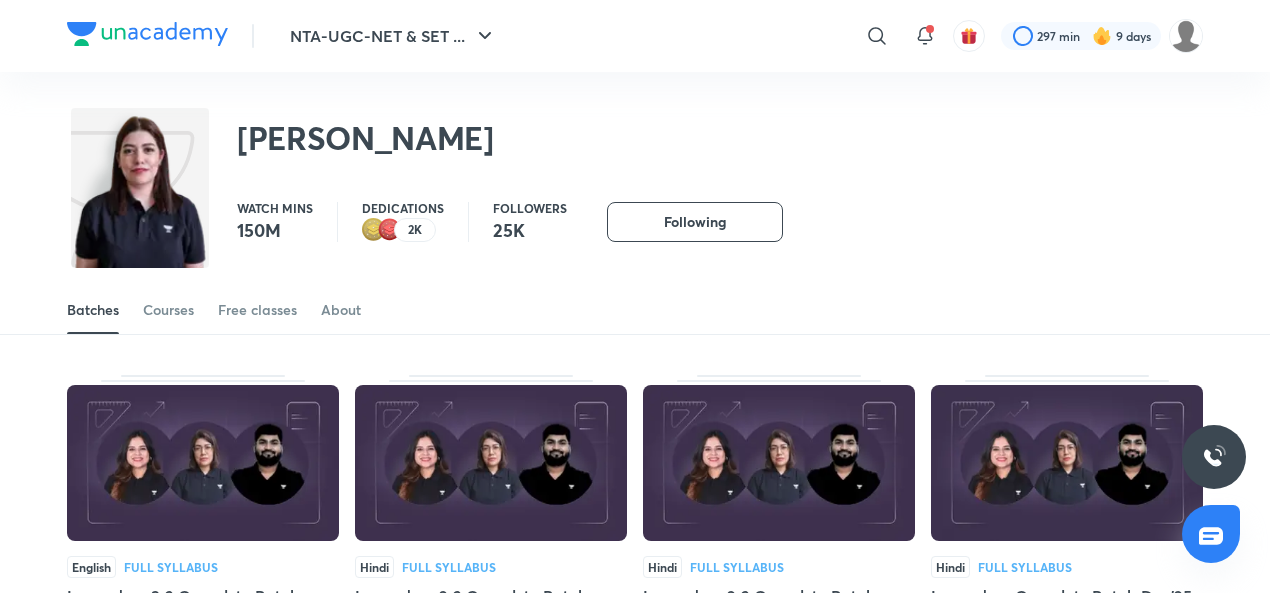 click on "Courses" at bounding box center [168, 310] 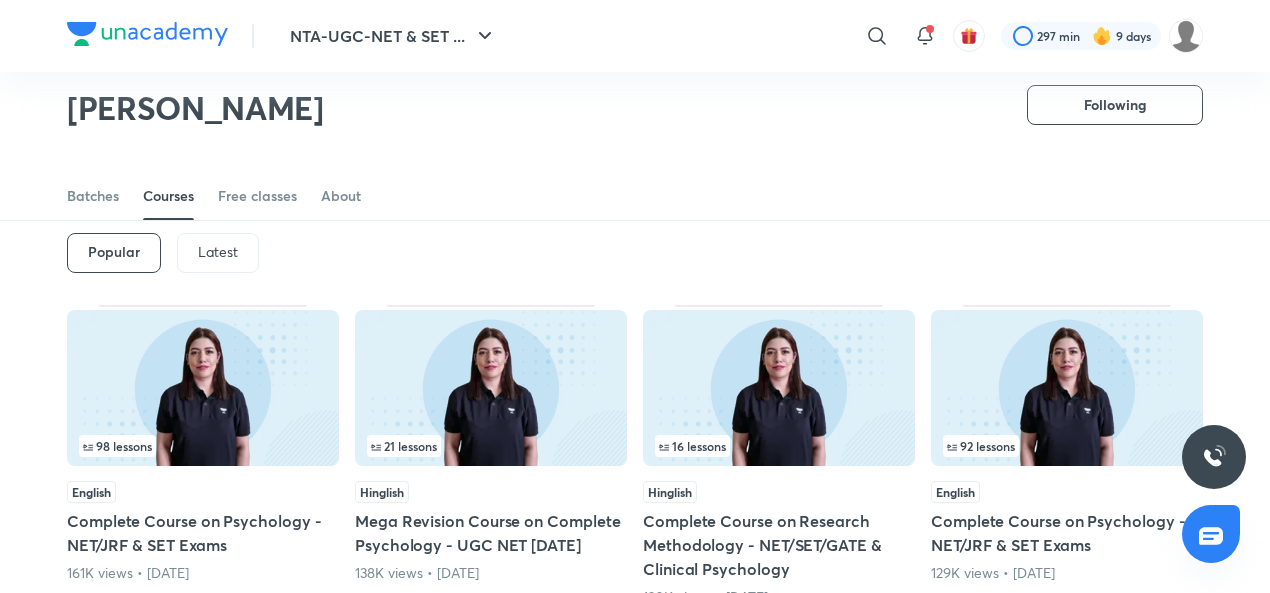 scroll, scrollTop: 72, scrollLeft: 0, axis: vertical 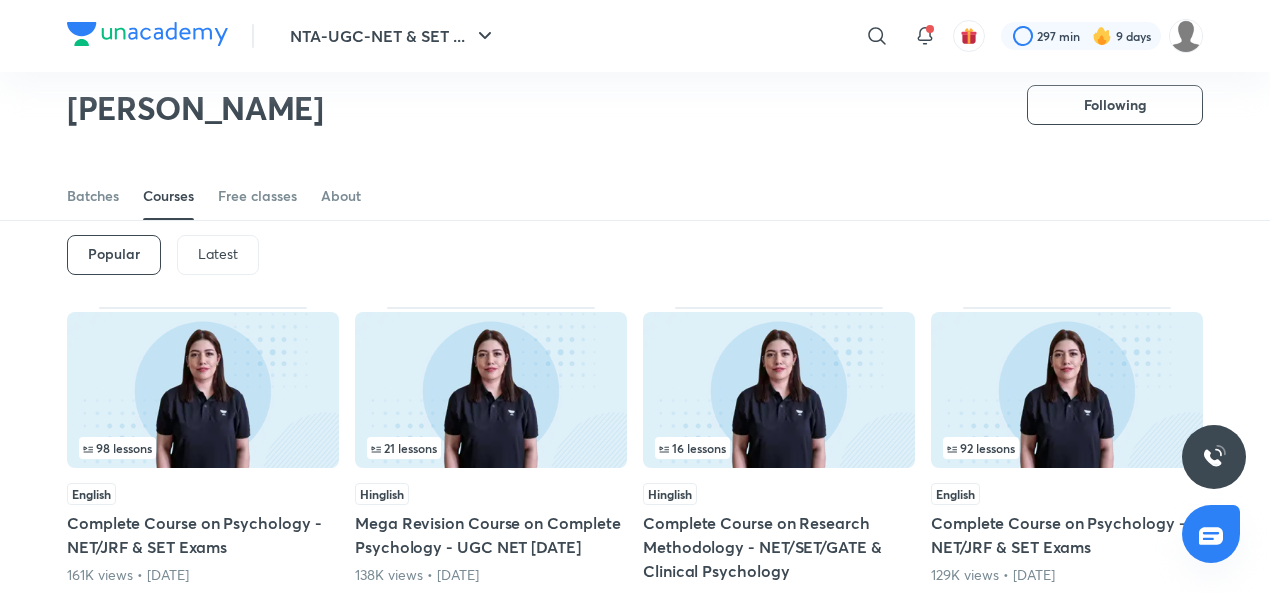 click on "Latest" at bounding box center [218, 254] 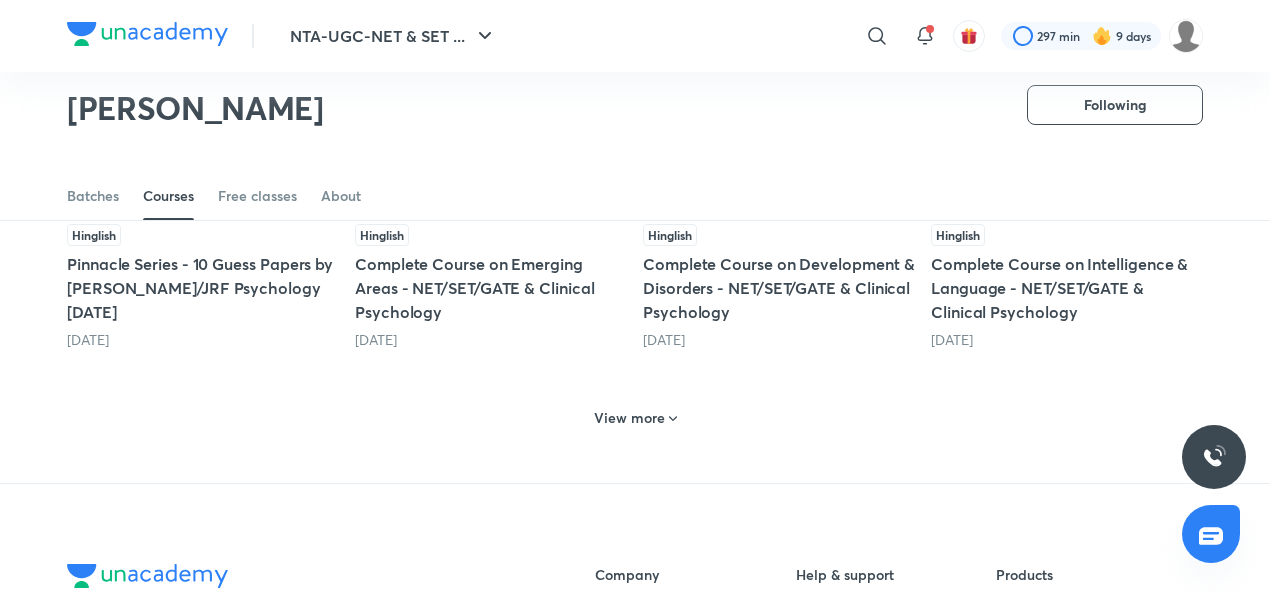 scroll, scrollTop: 1016, scrollLeft: 0, axis: vertical 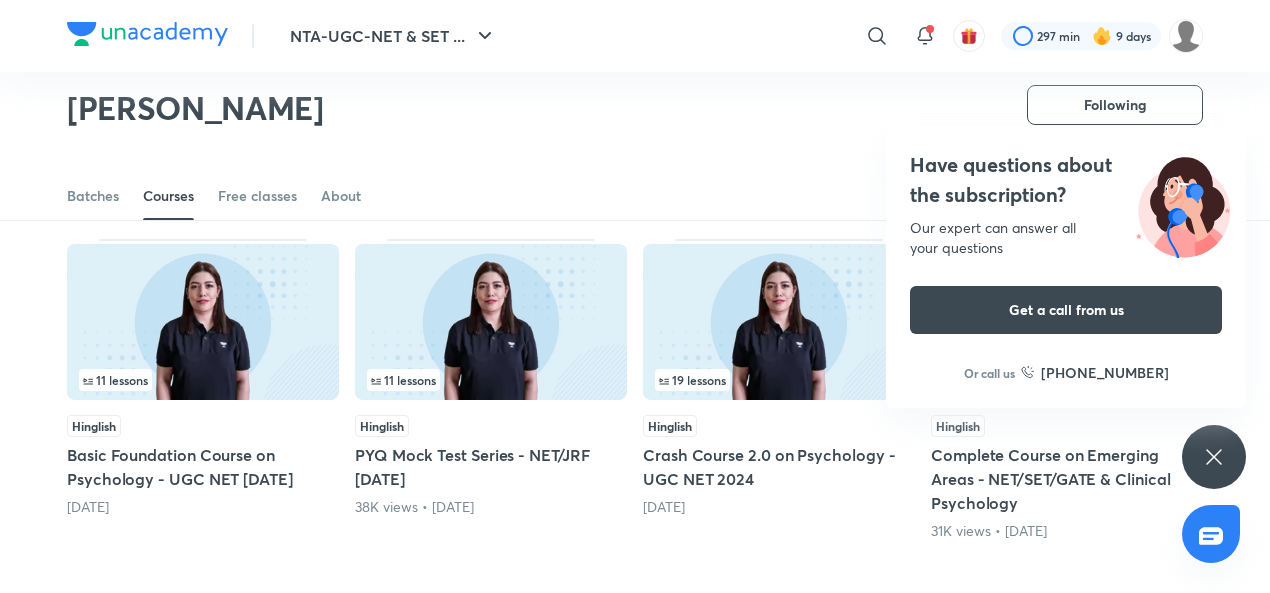 click on "Complete Course on Emerging Areas - NET/SET/GATE & Clinical Psychology" at bounding box center [1067, 479] 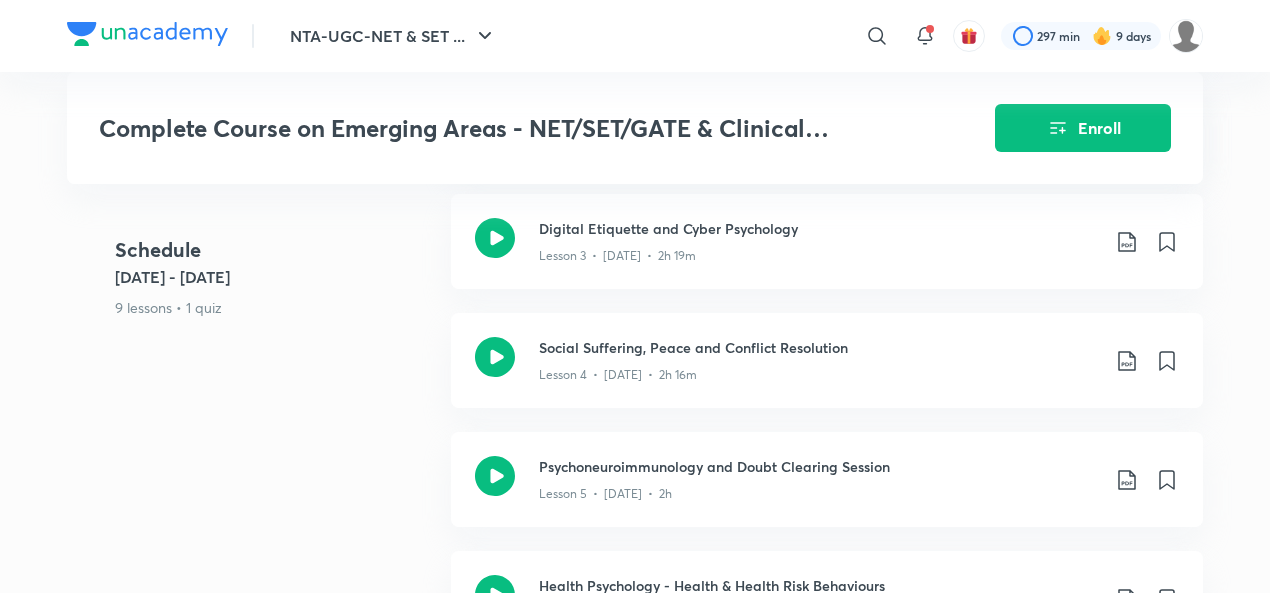 scroll, scrollTop: 1388, scrollLeft: 0, axis: vertical 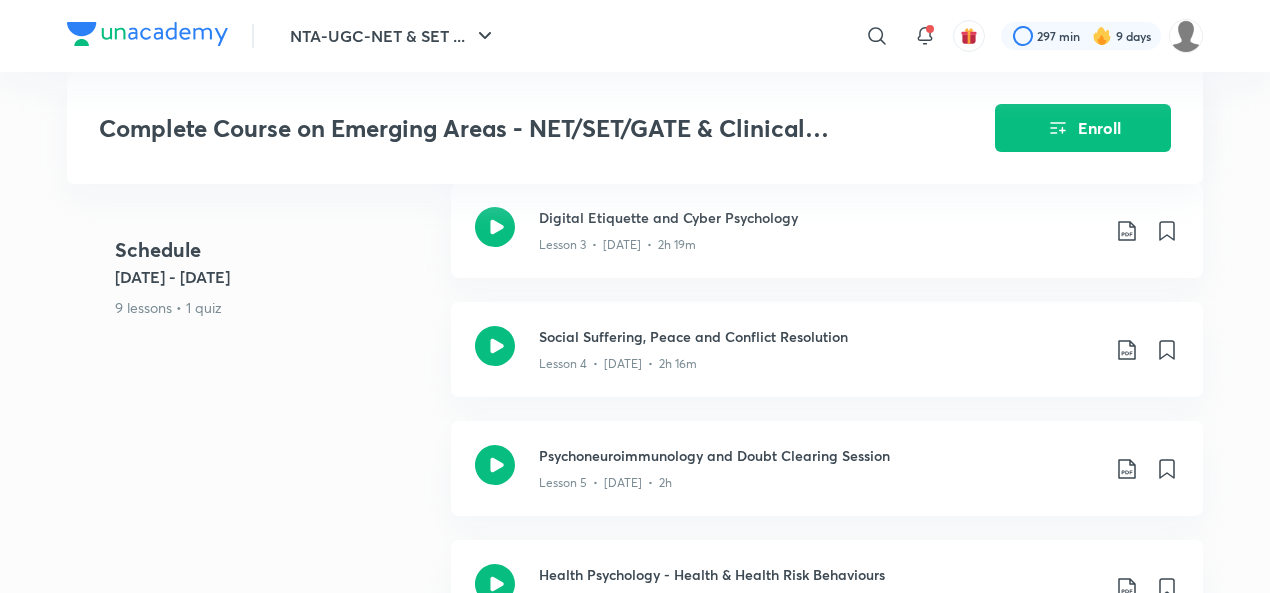 click 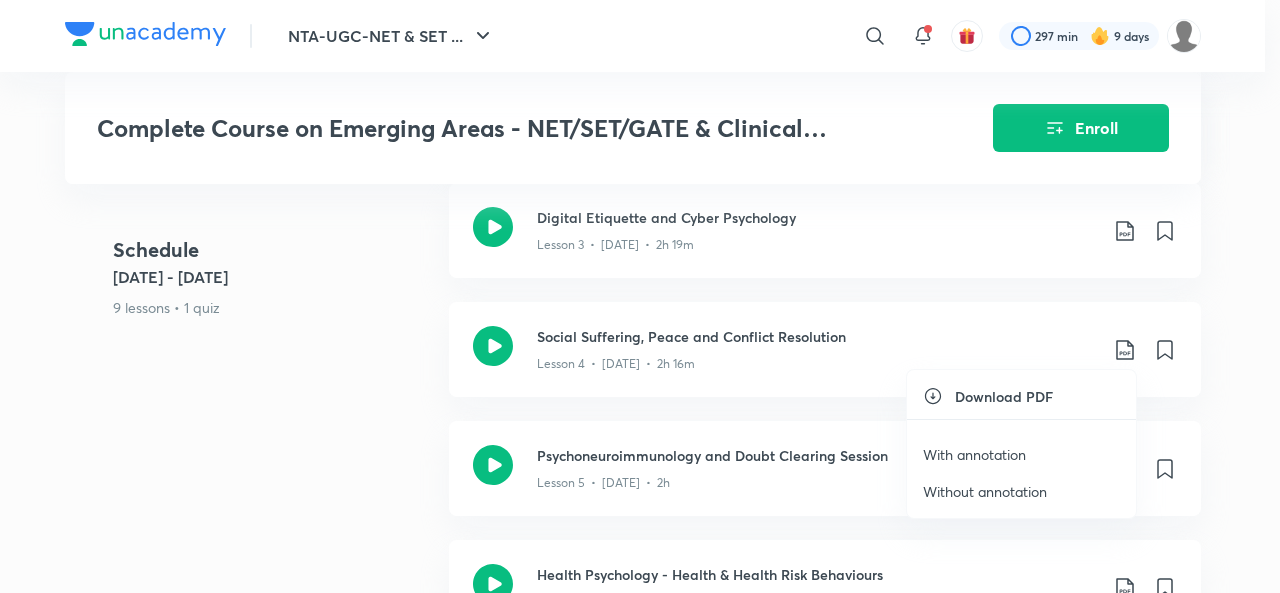 click on "With annotation" at bounding box center [974, 454] 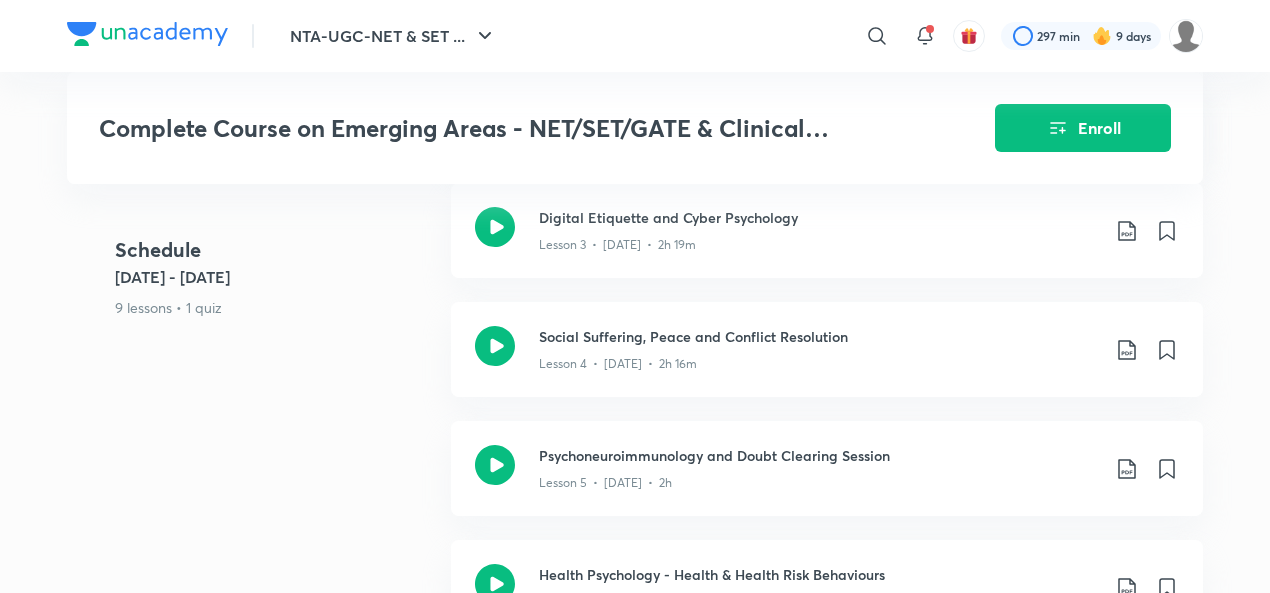 click on "Social Suffering, Peace and Conflict Resolution" at bounding box center [819, 336] 